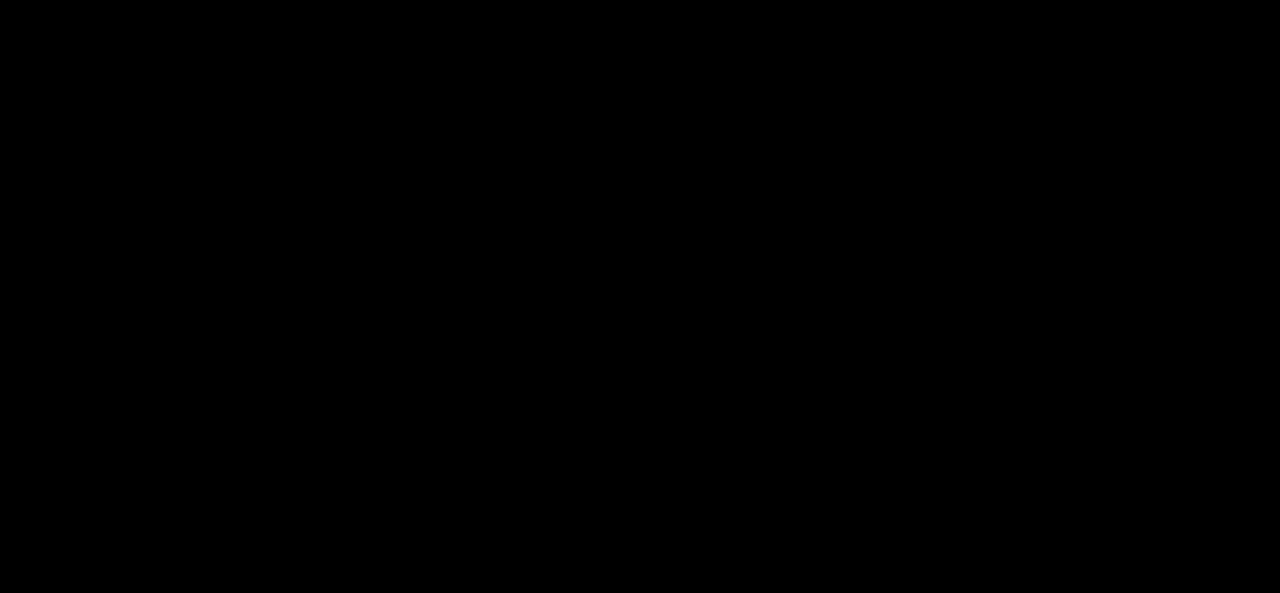 scroll, scrollTop: 0, scrollLeft: 0, axis: both 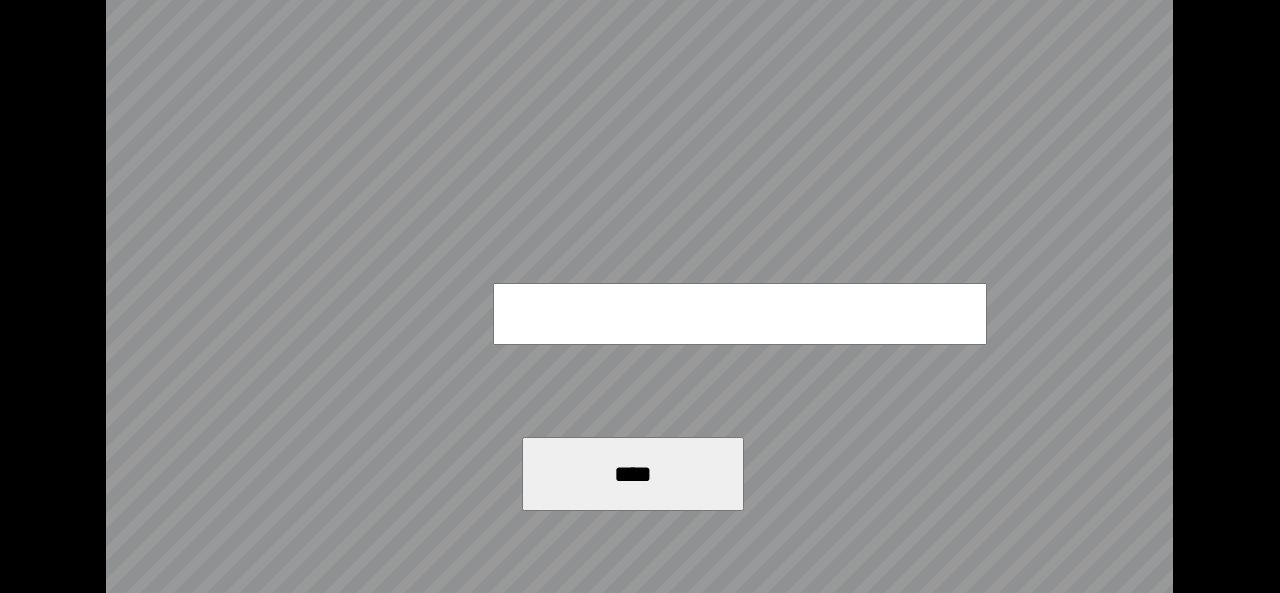 click on "****" at bounding box center (639, 296) 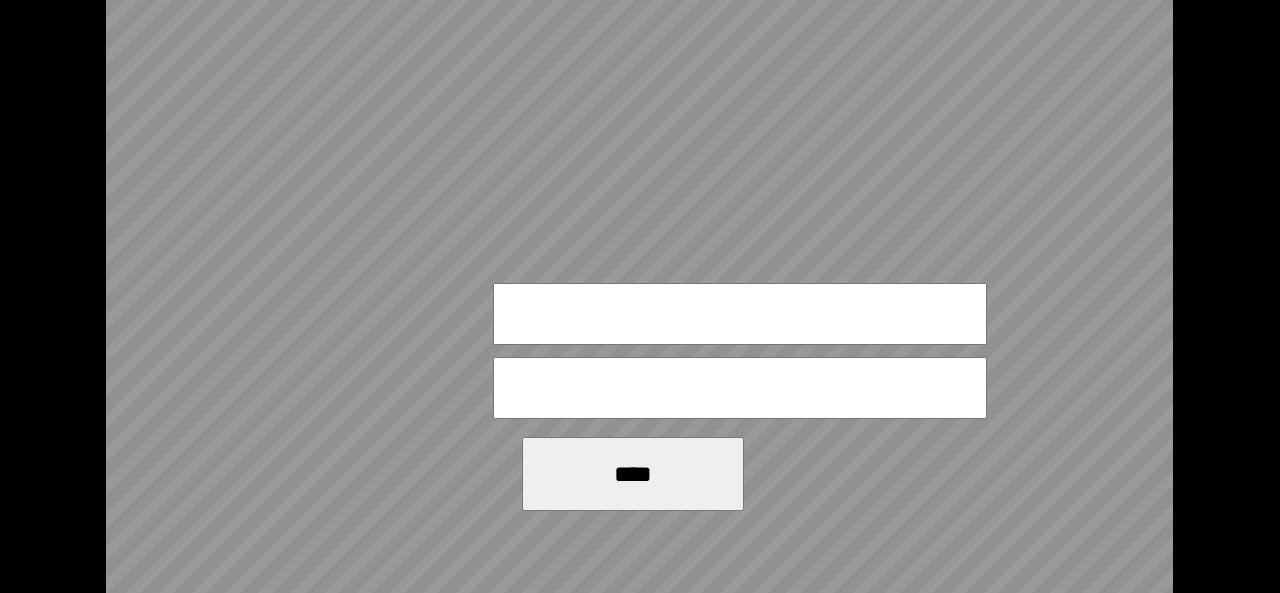 click at bounding box center (740, 314) 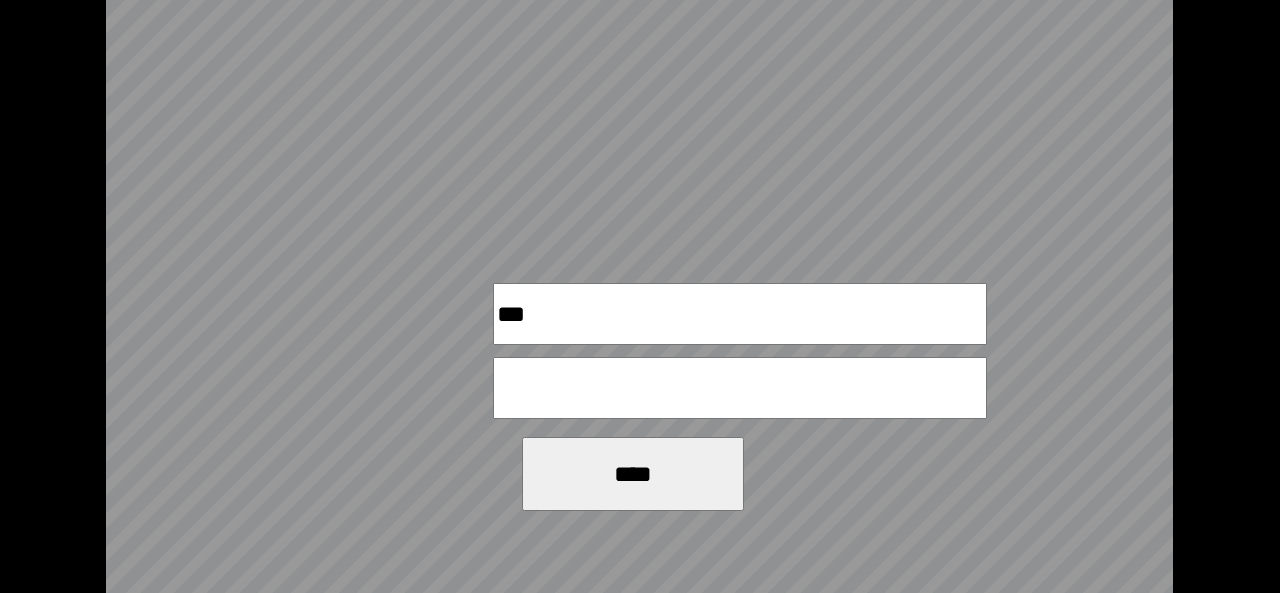 type on "***" 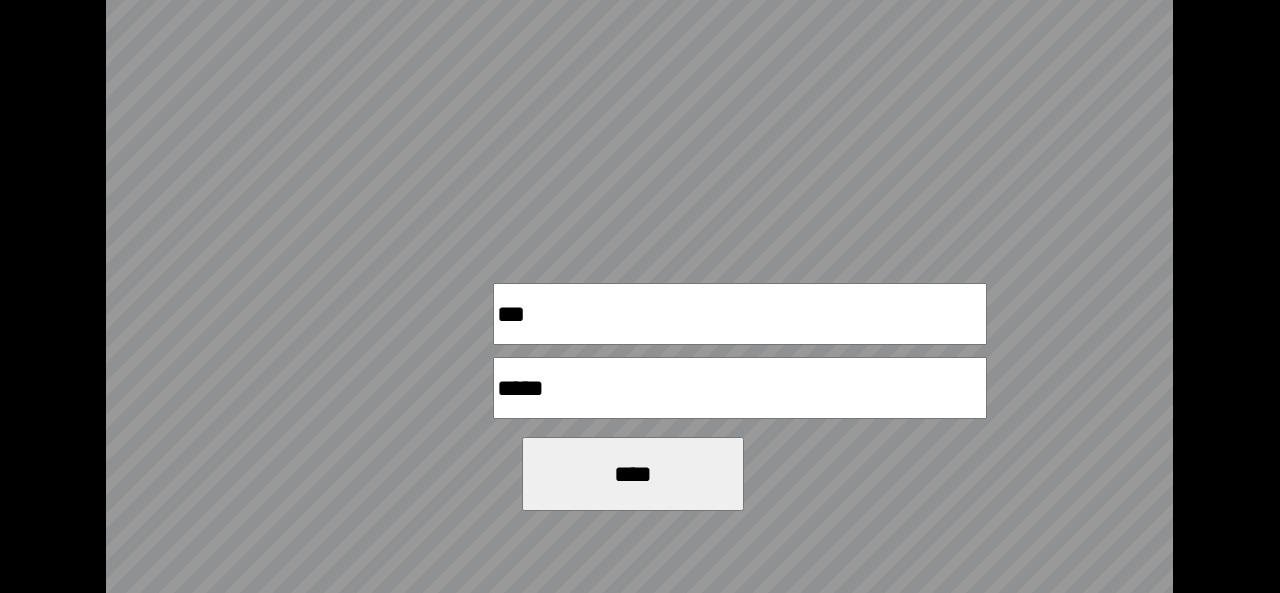 type on "*****" 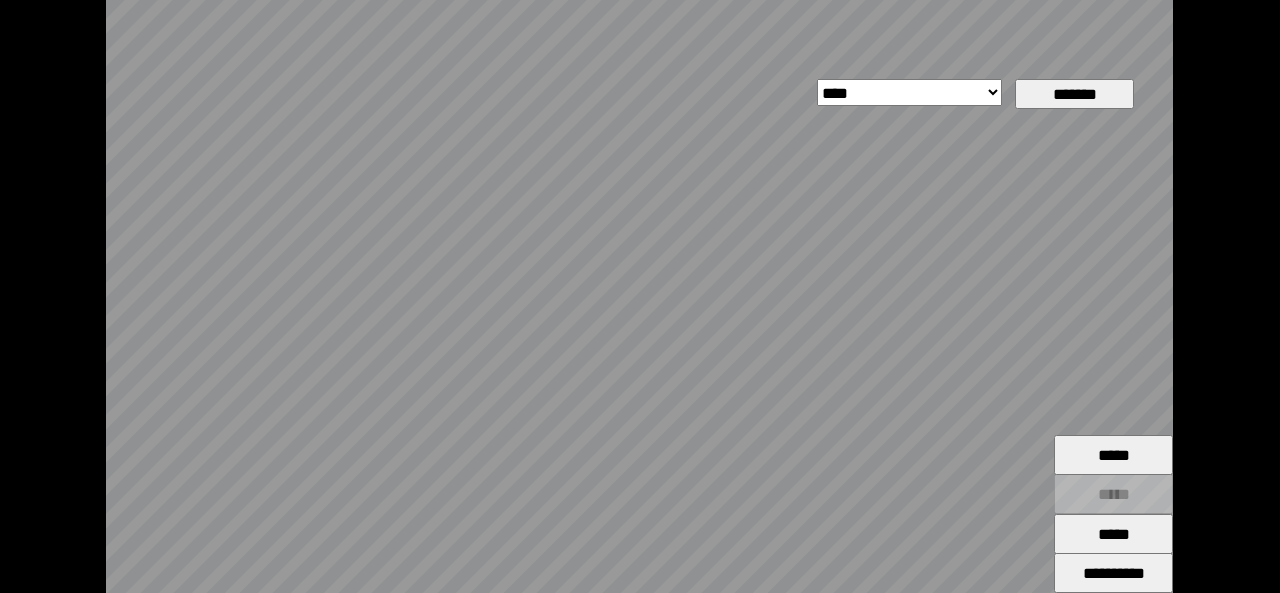 drag, startPoint x: 558, startPoint y: 389, endPoint x: 562, endPoint y: 276, distance: 113.07078 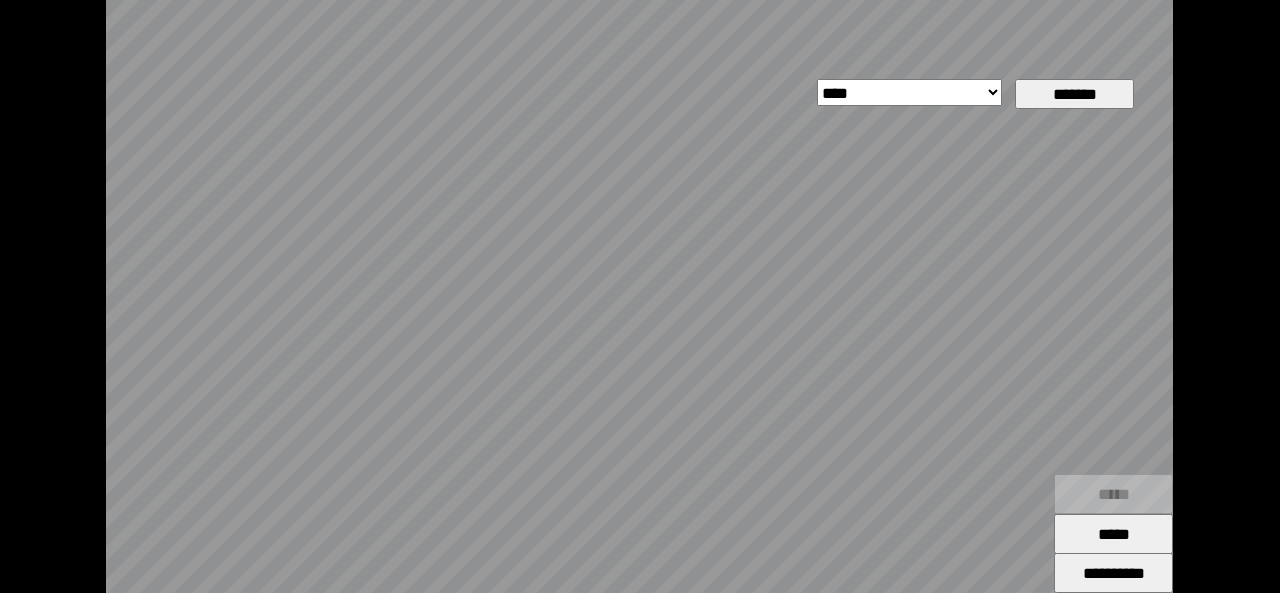 type on "*****" 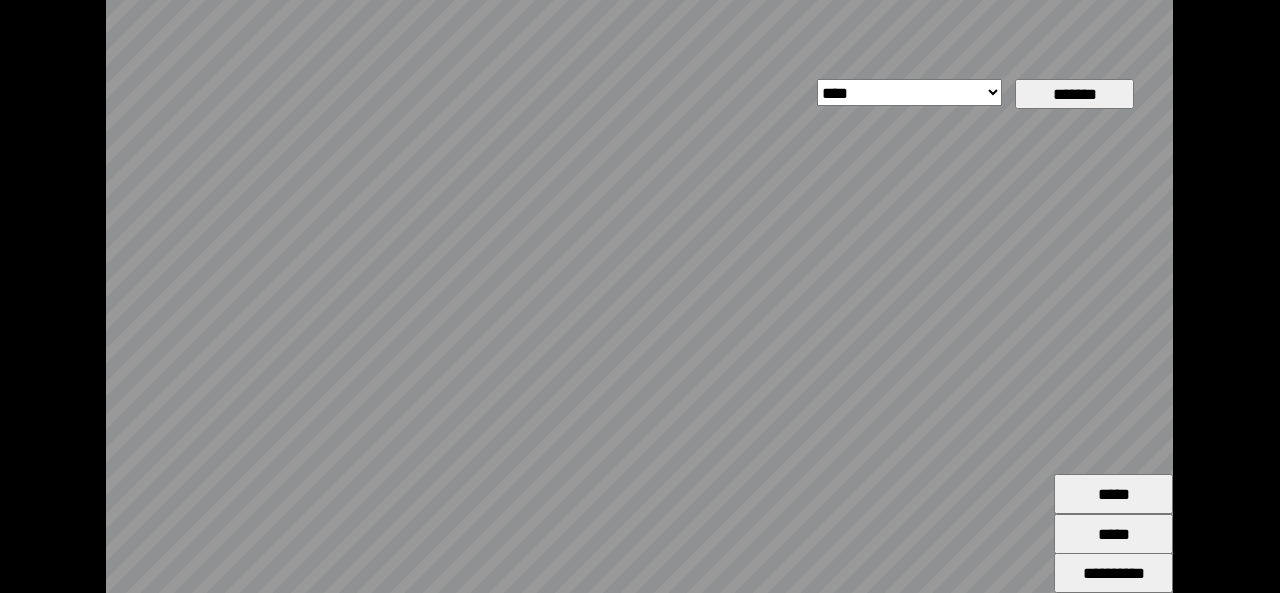 drag, startPoint x: 558, startPoint y: 333, endPoint x: 538, endPoint y: 306, distance: 33.600594 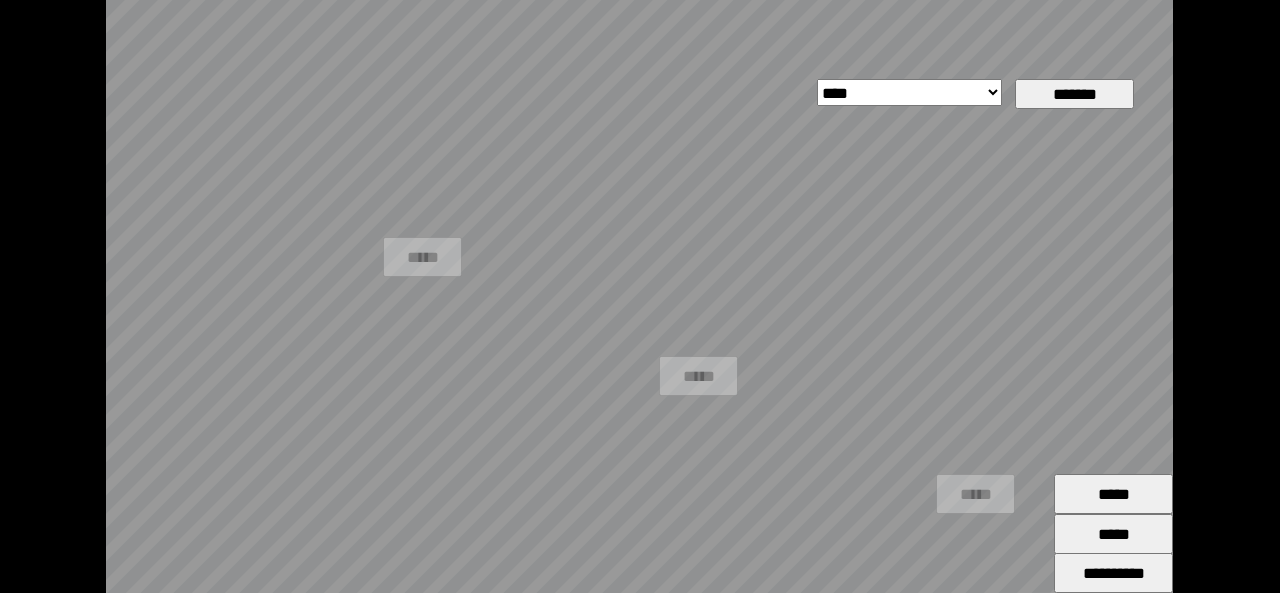 click on "**********" at bounding box center (1113, 573) 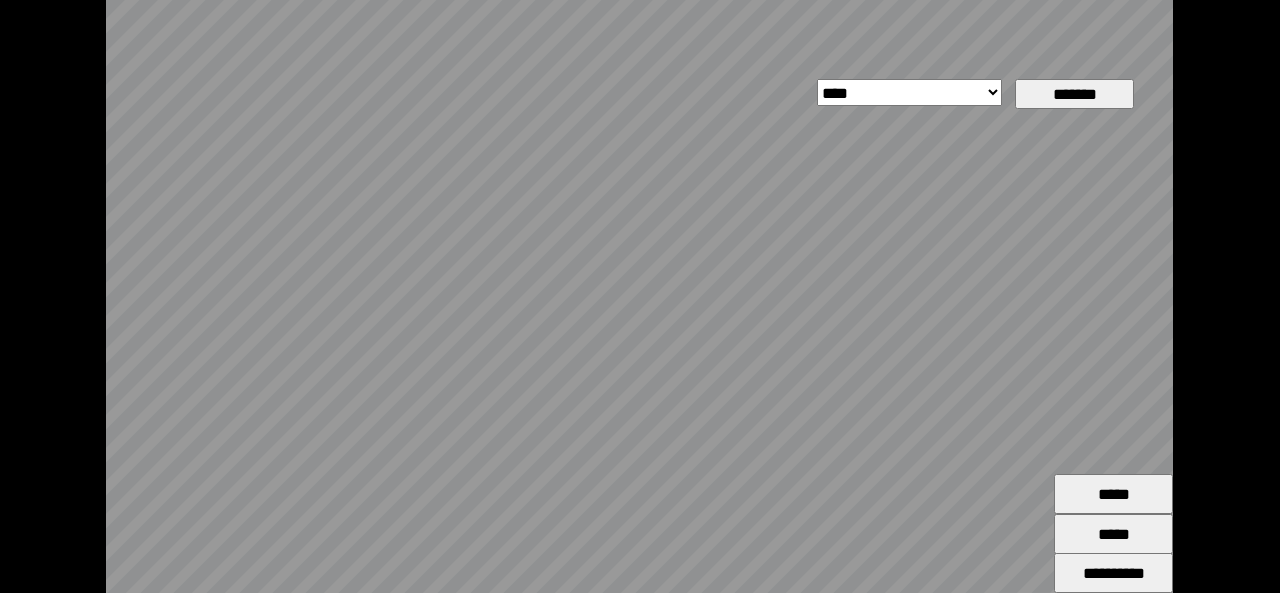 drag, startPoint x: 791, startPoint y: 349, endPoint x: 668, endPoint y: 349, distance: 123 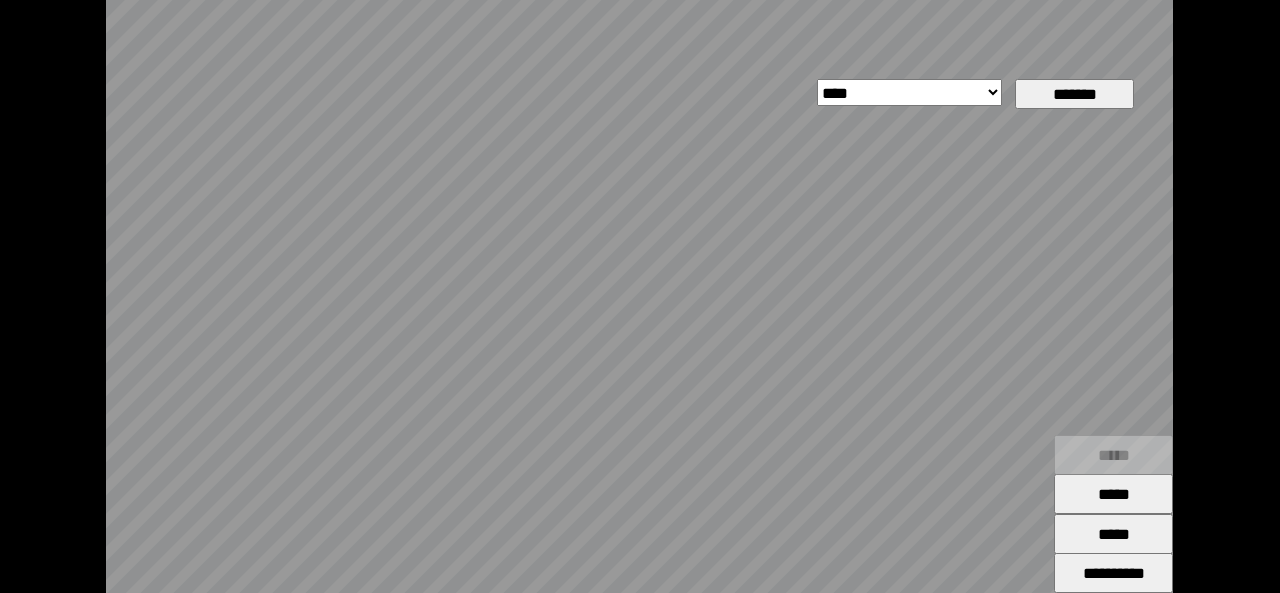 drag, startPoint x: 552, startPoint y: 541, endPoint x: 492, endPoint y: 573, distance: 68 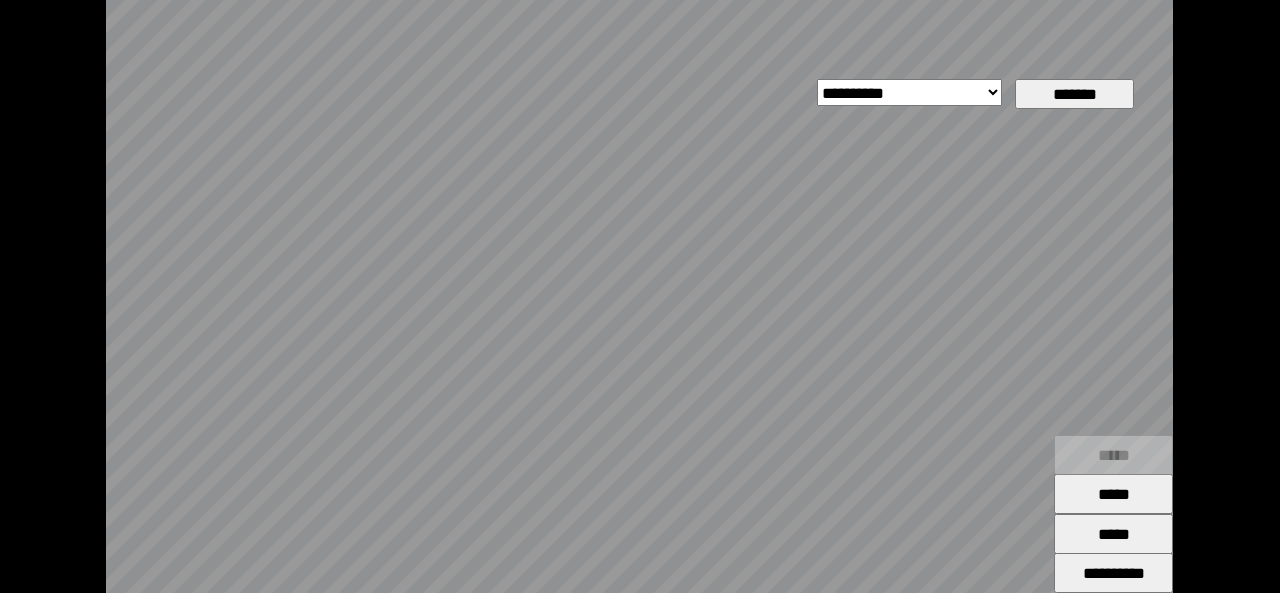 click on "**********" at bounding box center (909, 92) 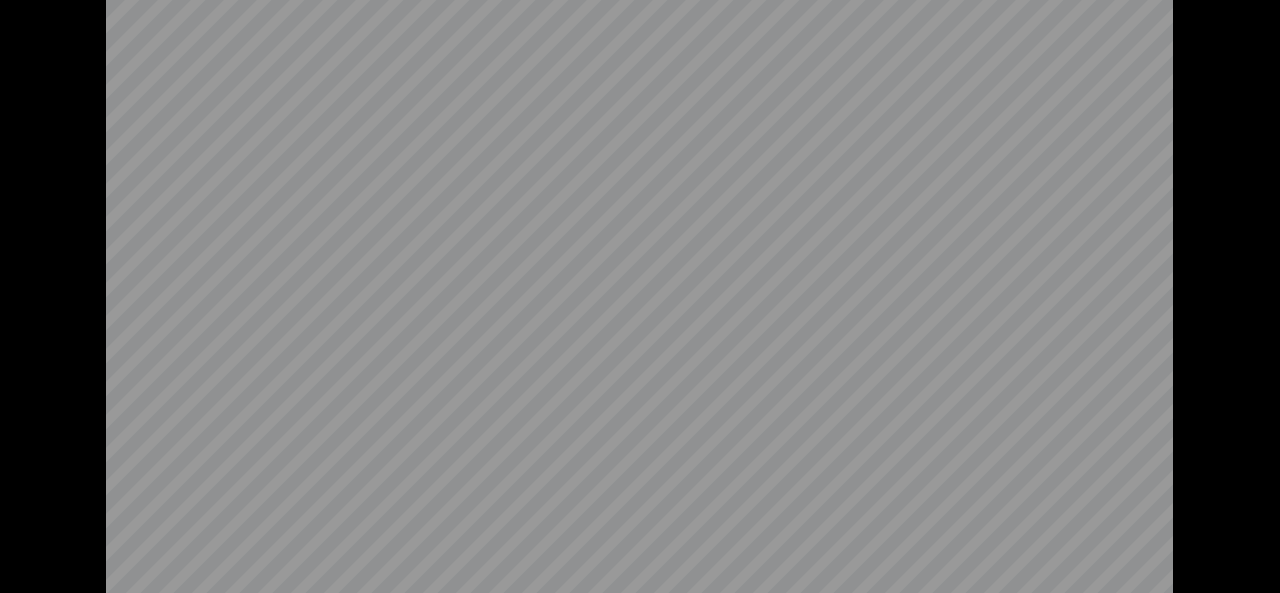 scroll, scrollTop: 0, scrollLeft: 0, axis: both 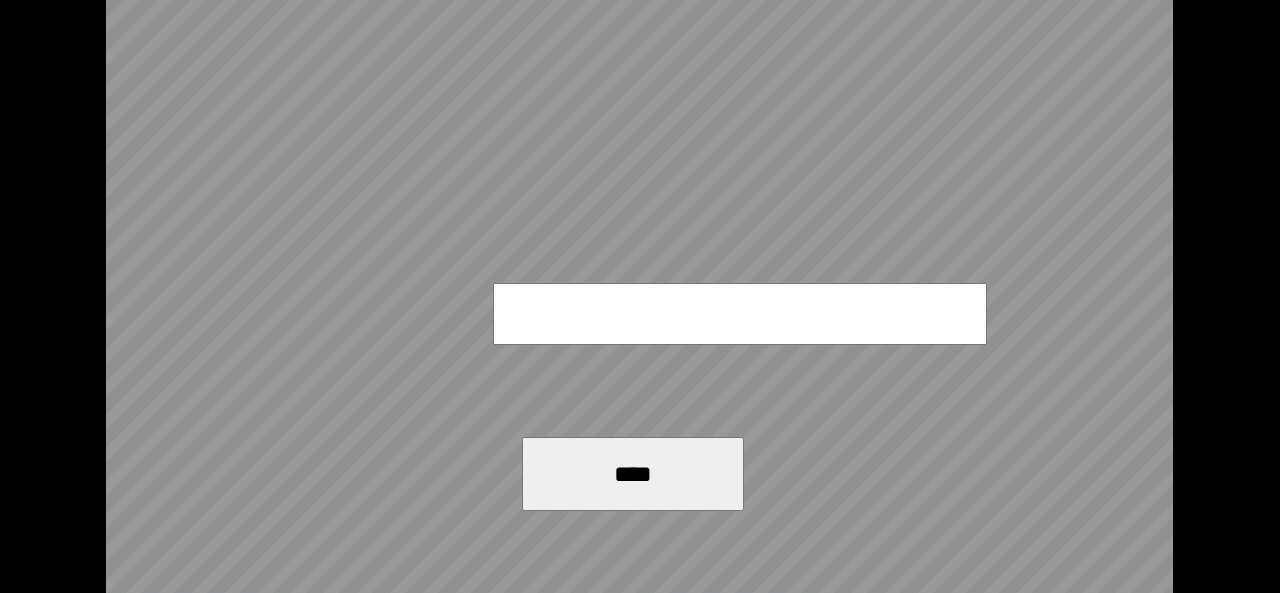 click on "****" at bounding box center (639, 296) 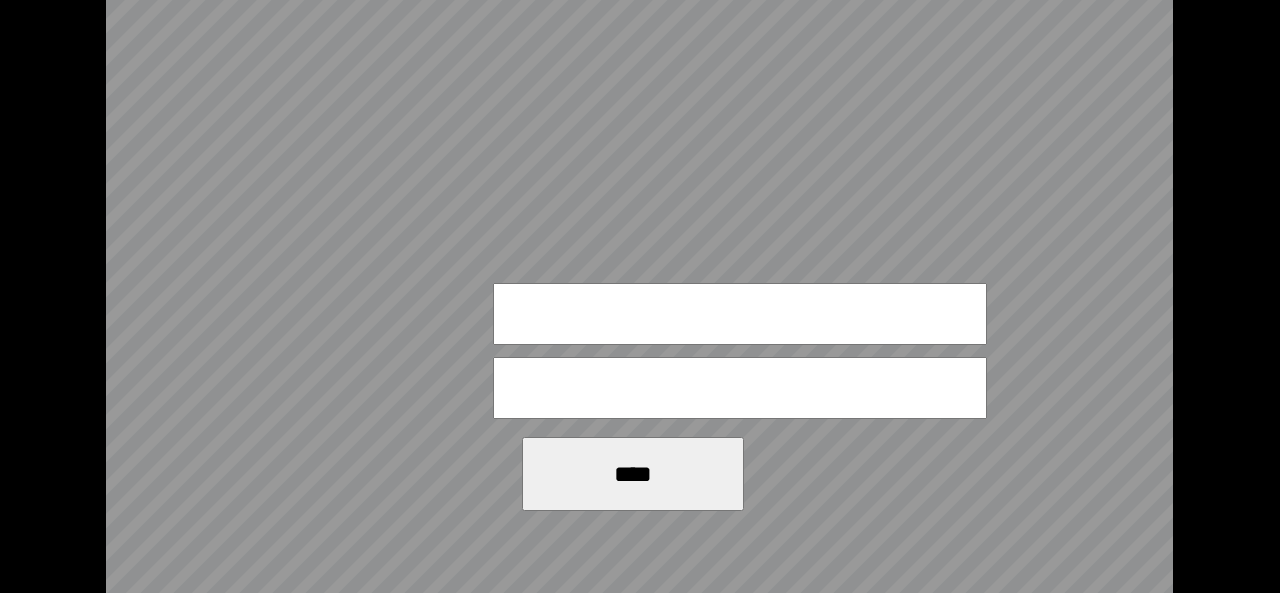 click at bounding box center [740, 314] 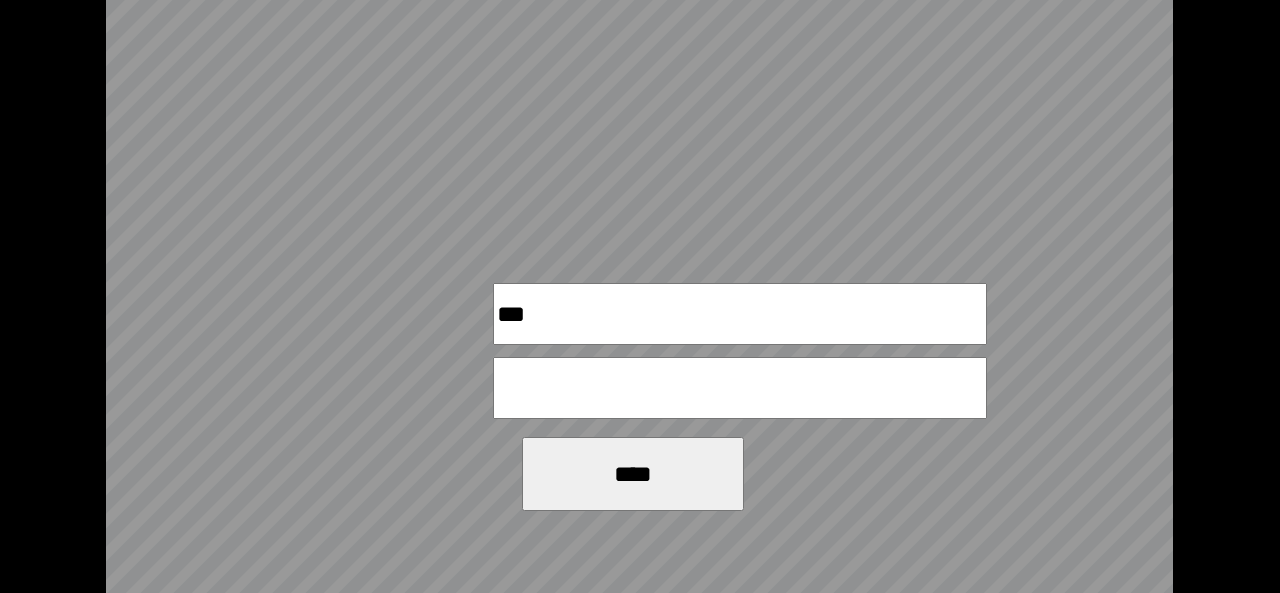 type on "***" 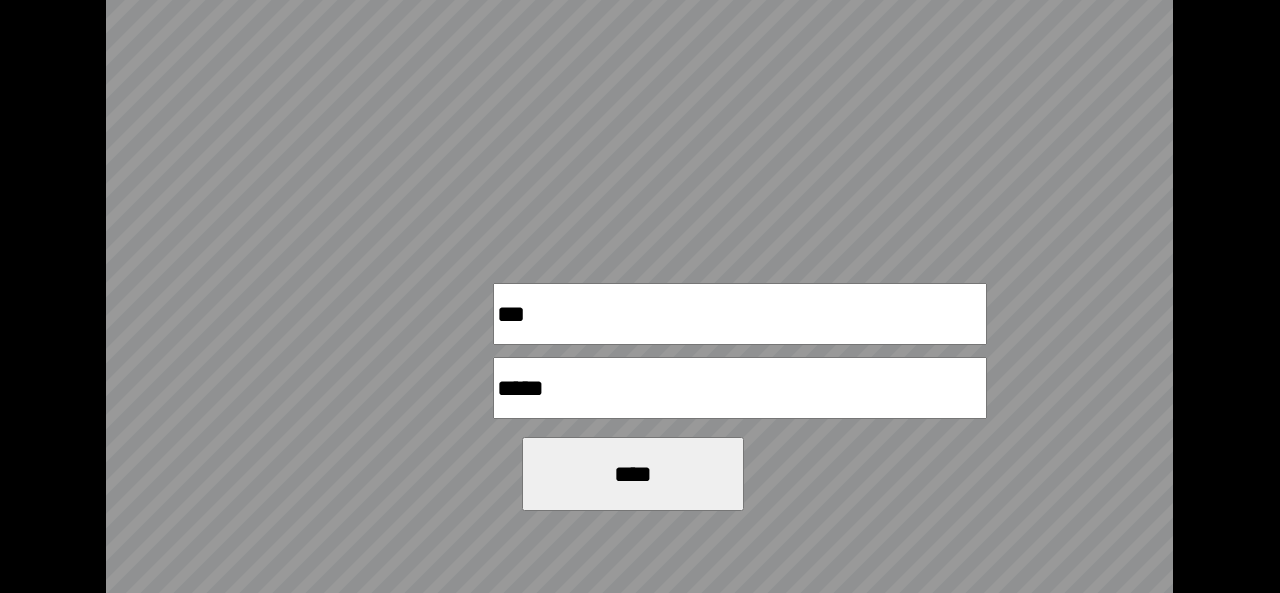 type on "*****" 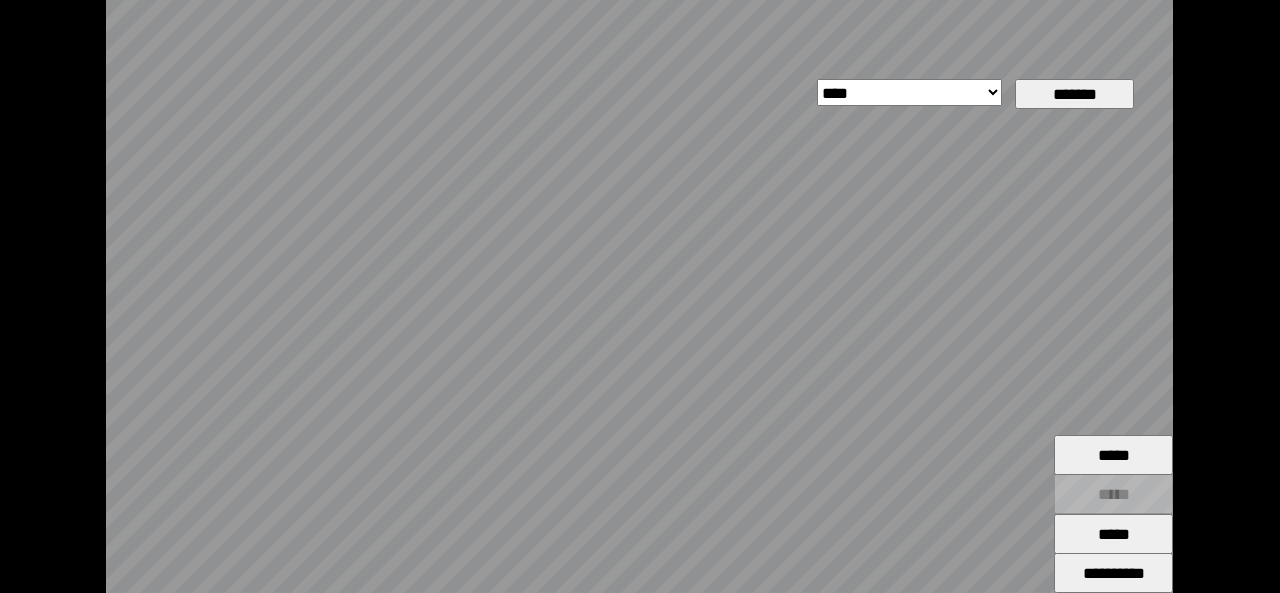 drag, startPoint x: 530, startPoint y: 411, endPoint x: 554, endPoint y: 159, distance: 253.14027 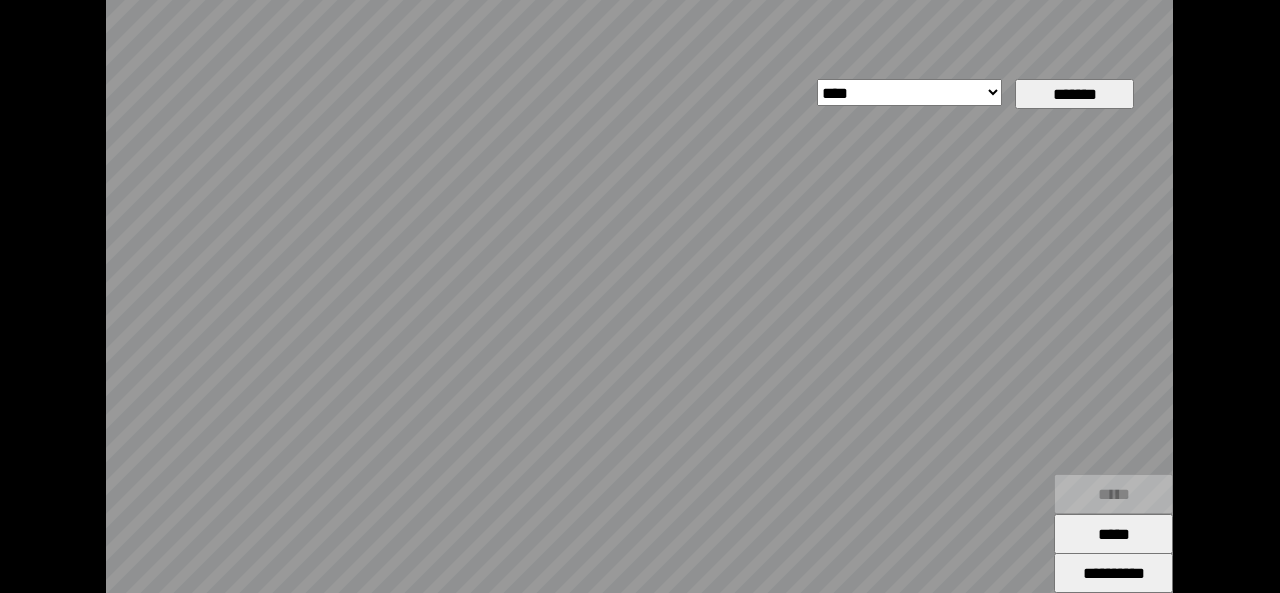 type on "*****" 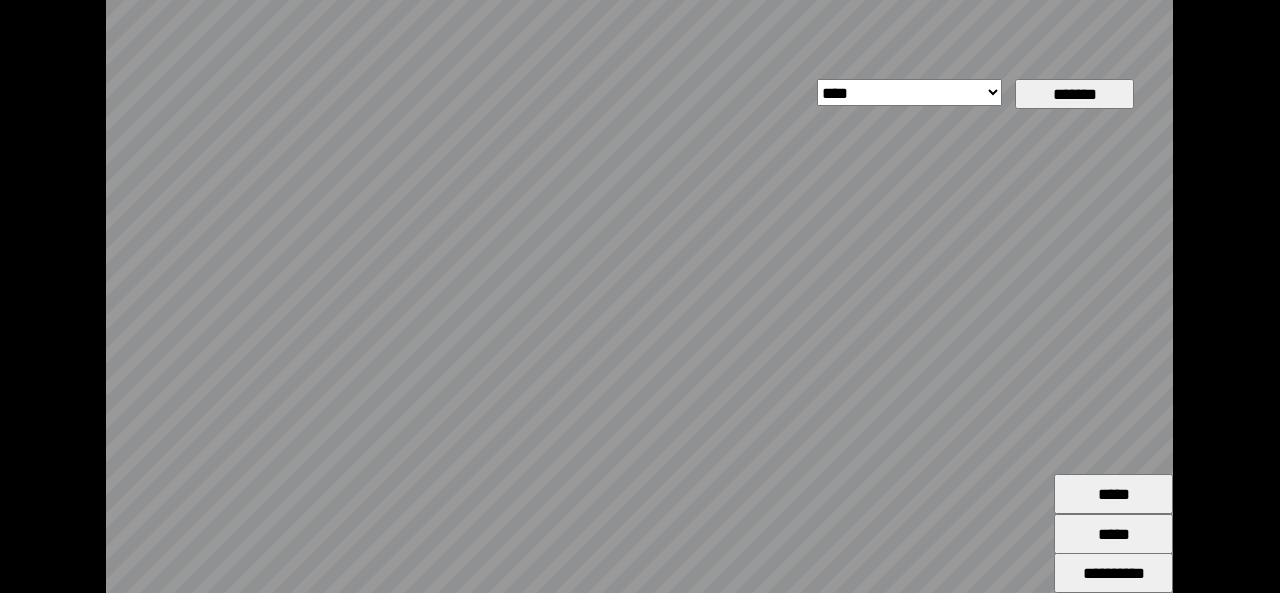drag, startPoint x: 846, startPoint y: 278, endPoint x: 758, endPoint y: 203, distance: 115.62439 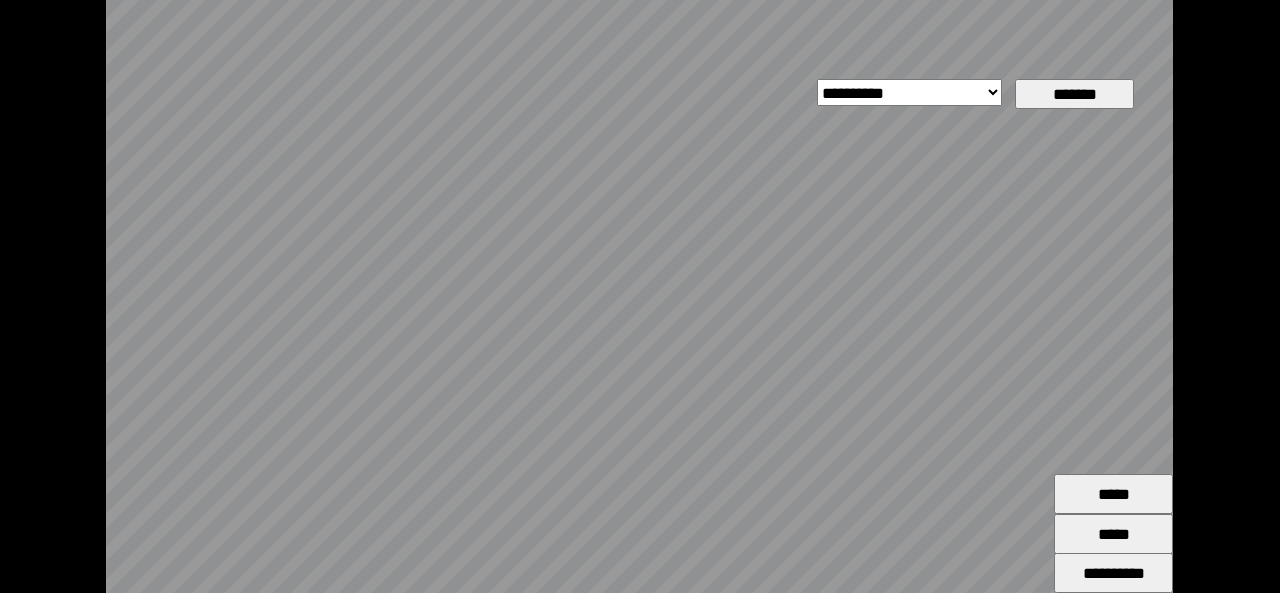 click on "**********" at bounding box center [909, 92] 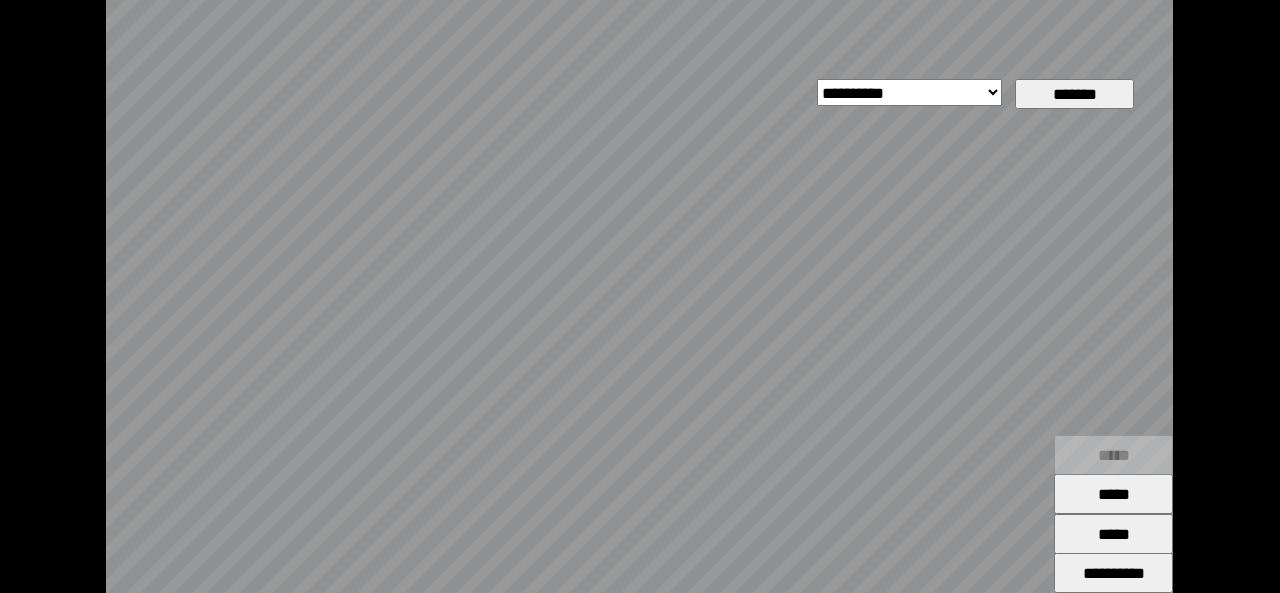 click on "**********" at bounding box center (639, 296) 